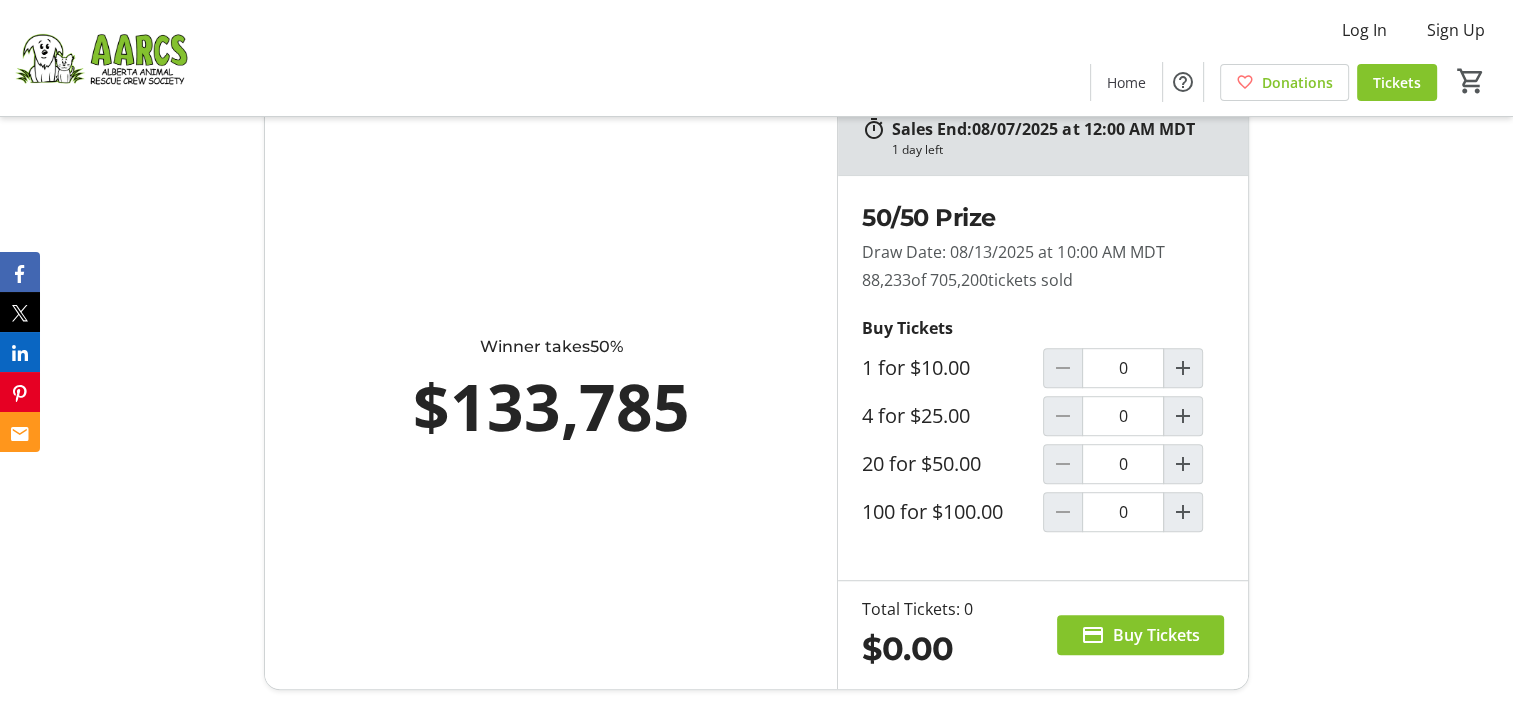 scroll, scrollTop: 1200, scrollLeft: 0, axis: vertical 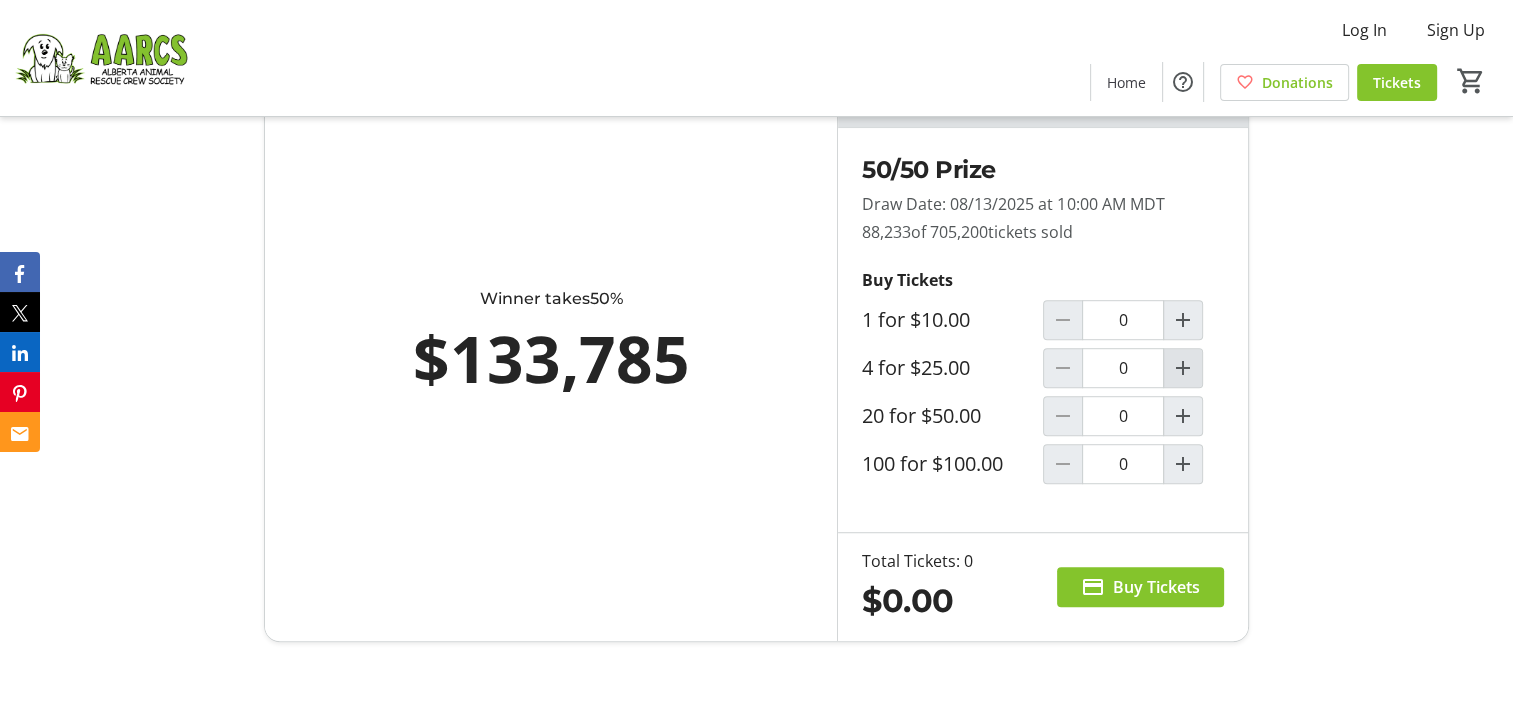 click at bounding box center [1183, 368] 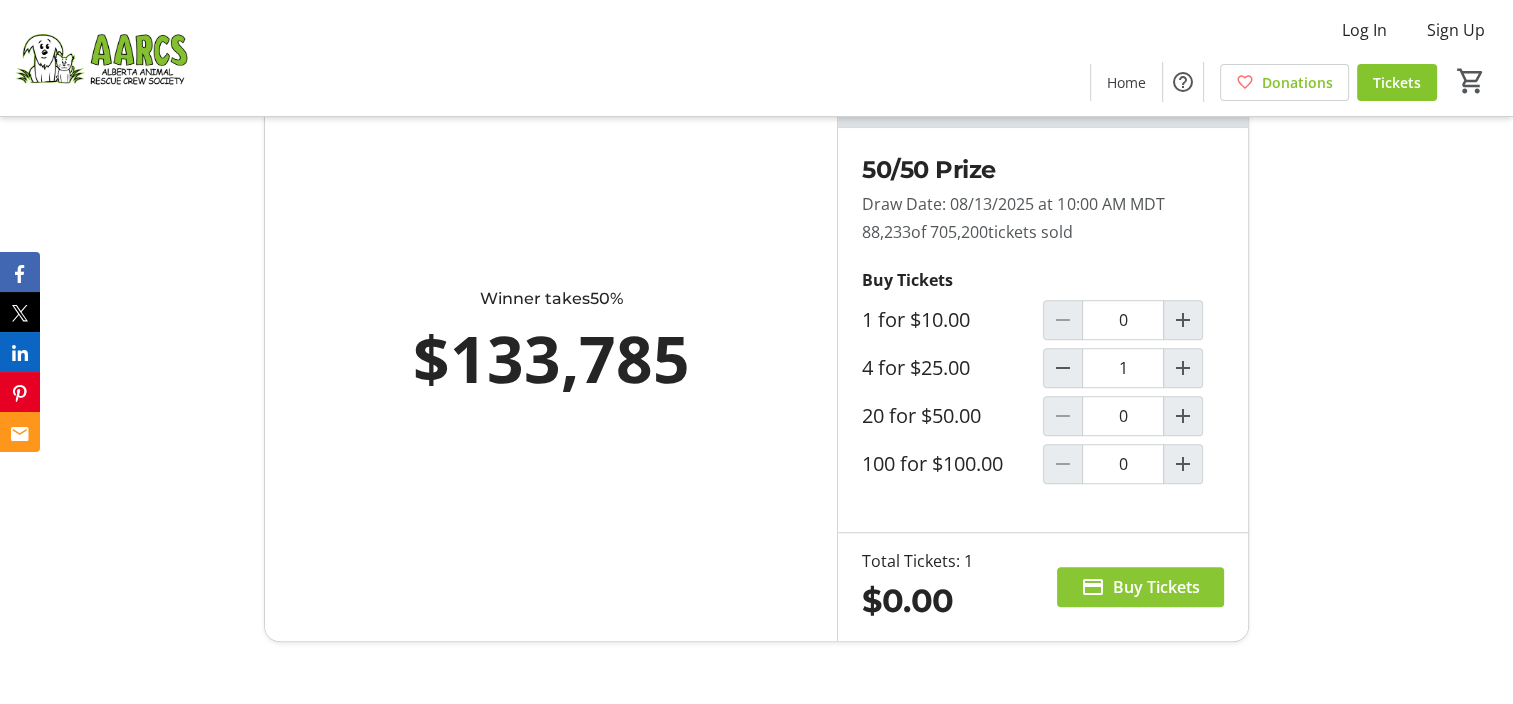 type on "1" 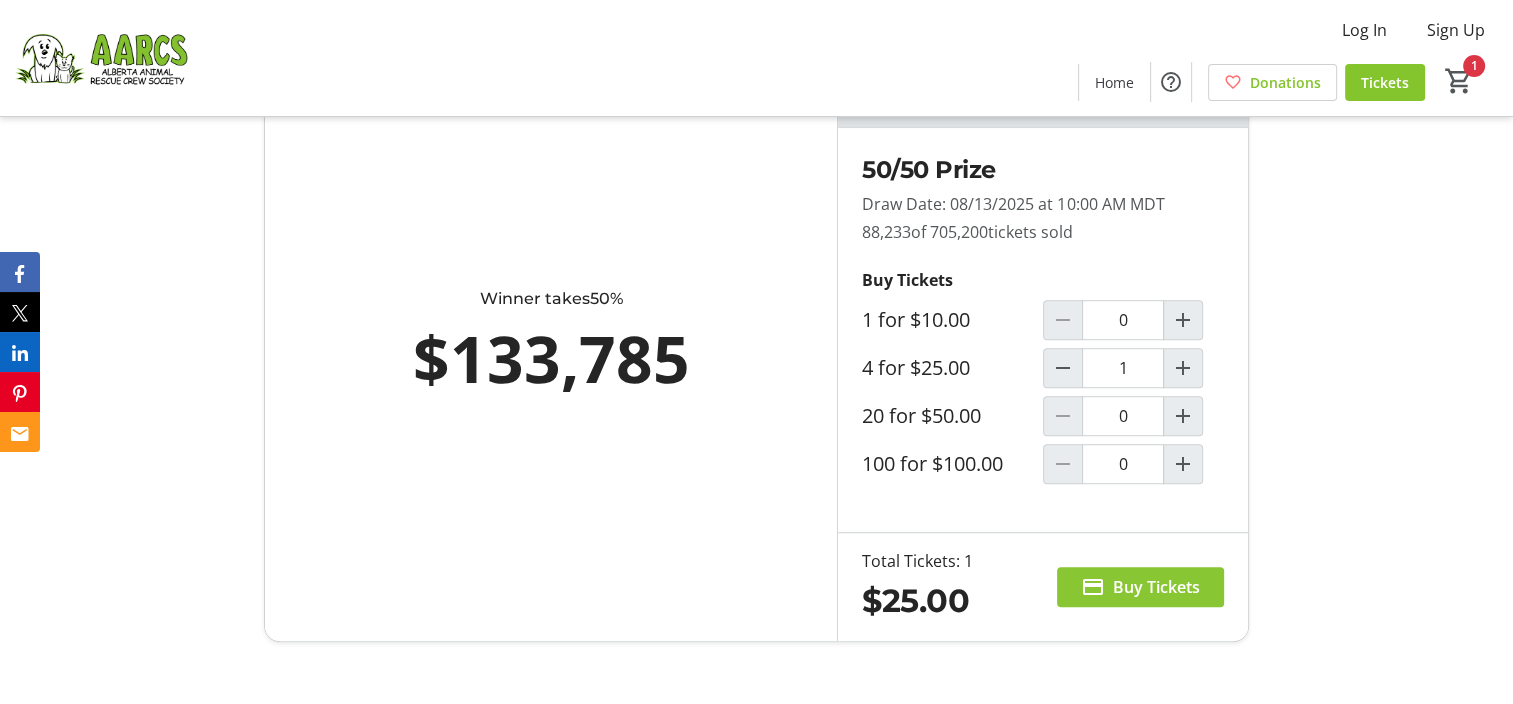 click on "Buy Tickets" at bounding box center (1156, 587) 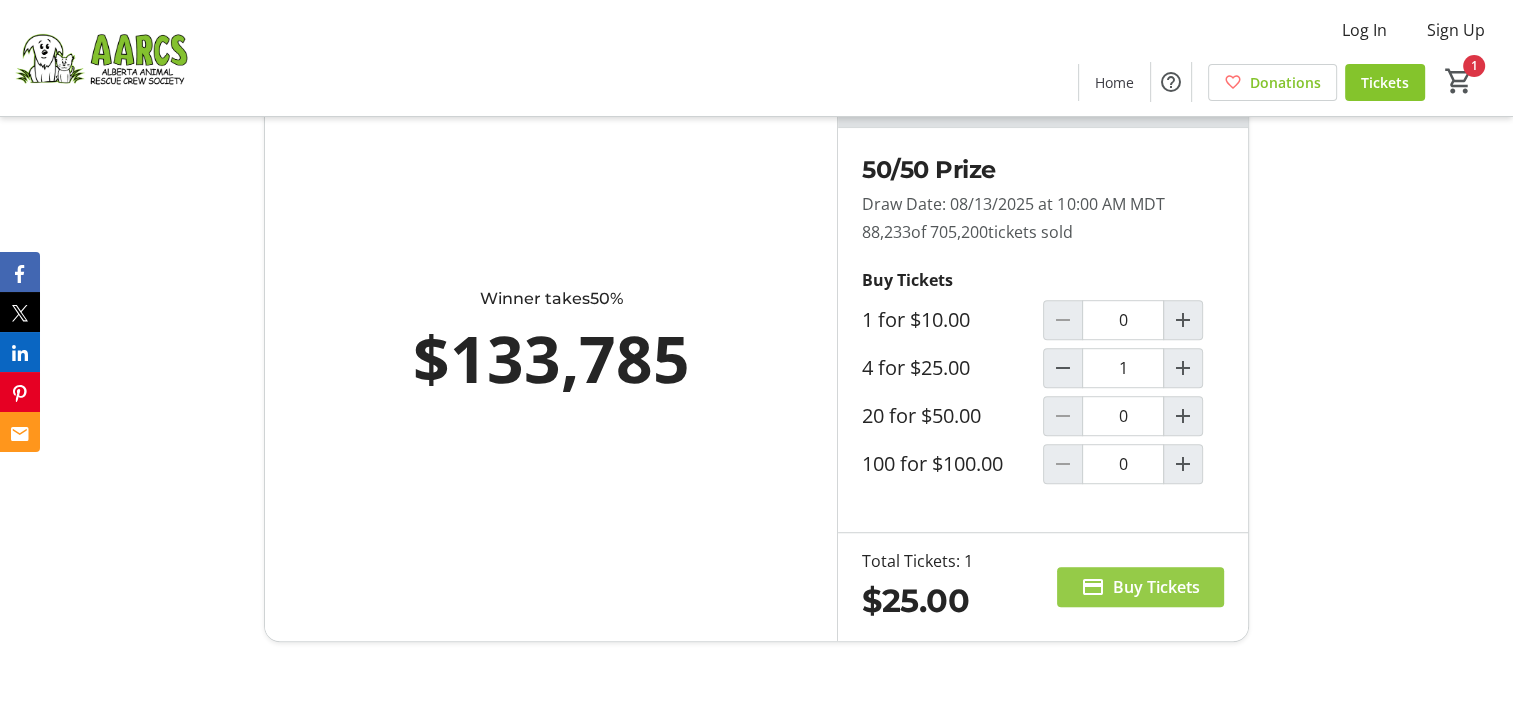 scroll, scrollTop: 0, scrollLeft: 0, axis: both 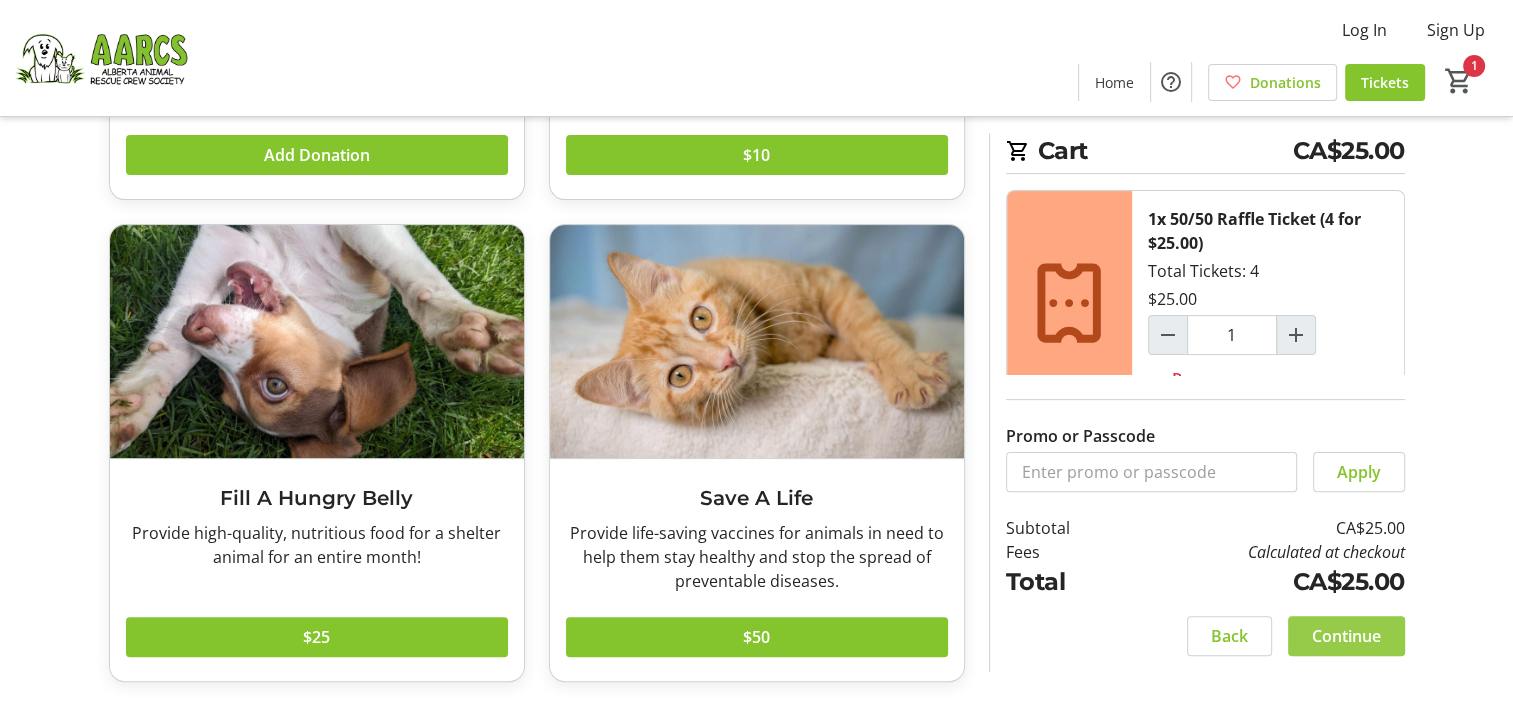 click on "Continue" 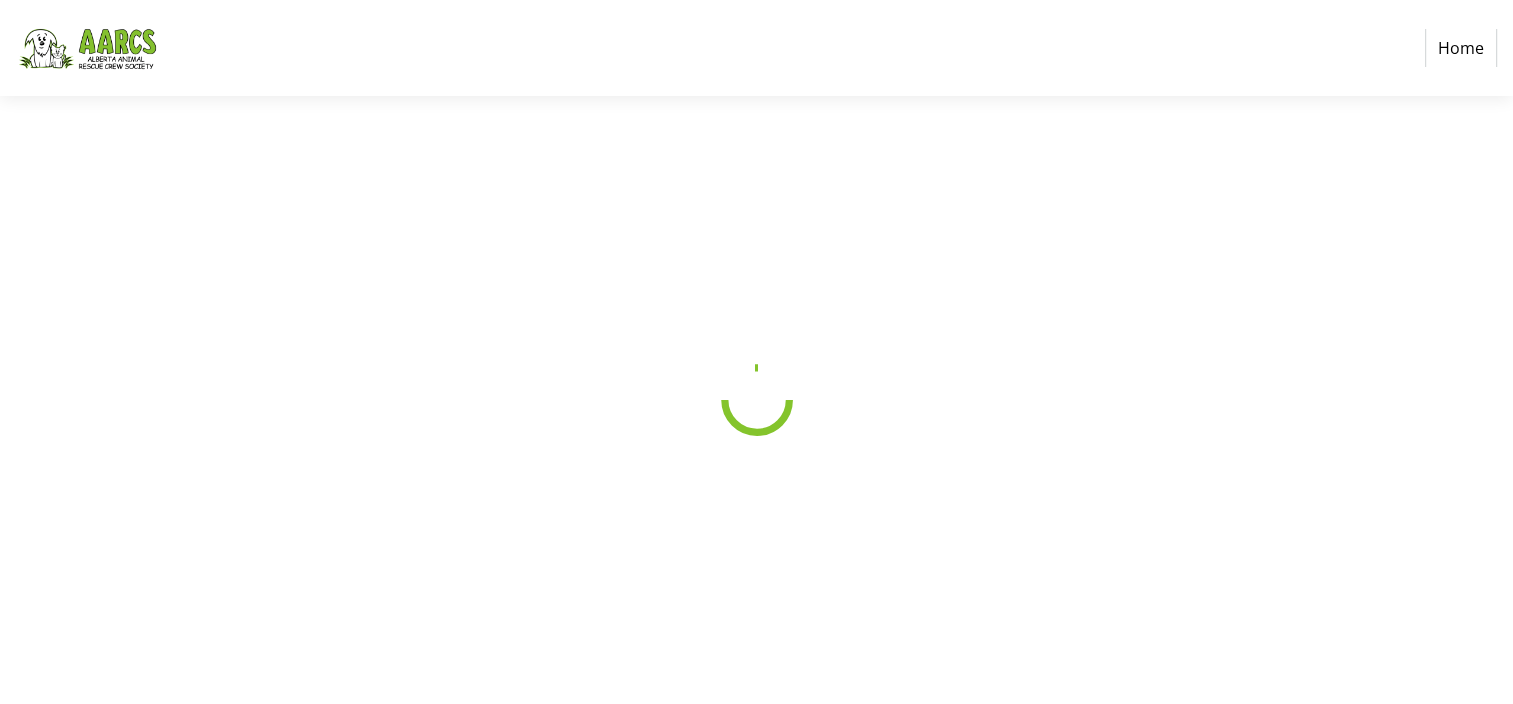 scroll, scrollTop: 0, scrollLeft: 0, axis: both 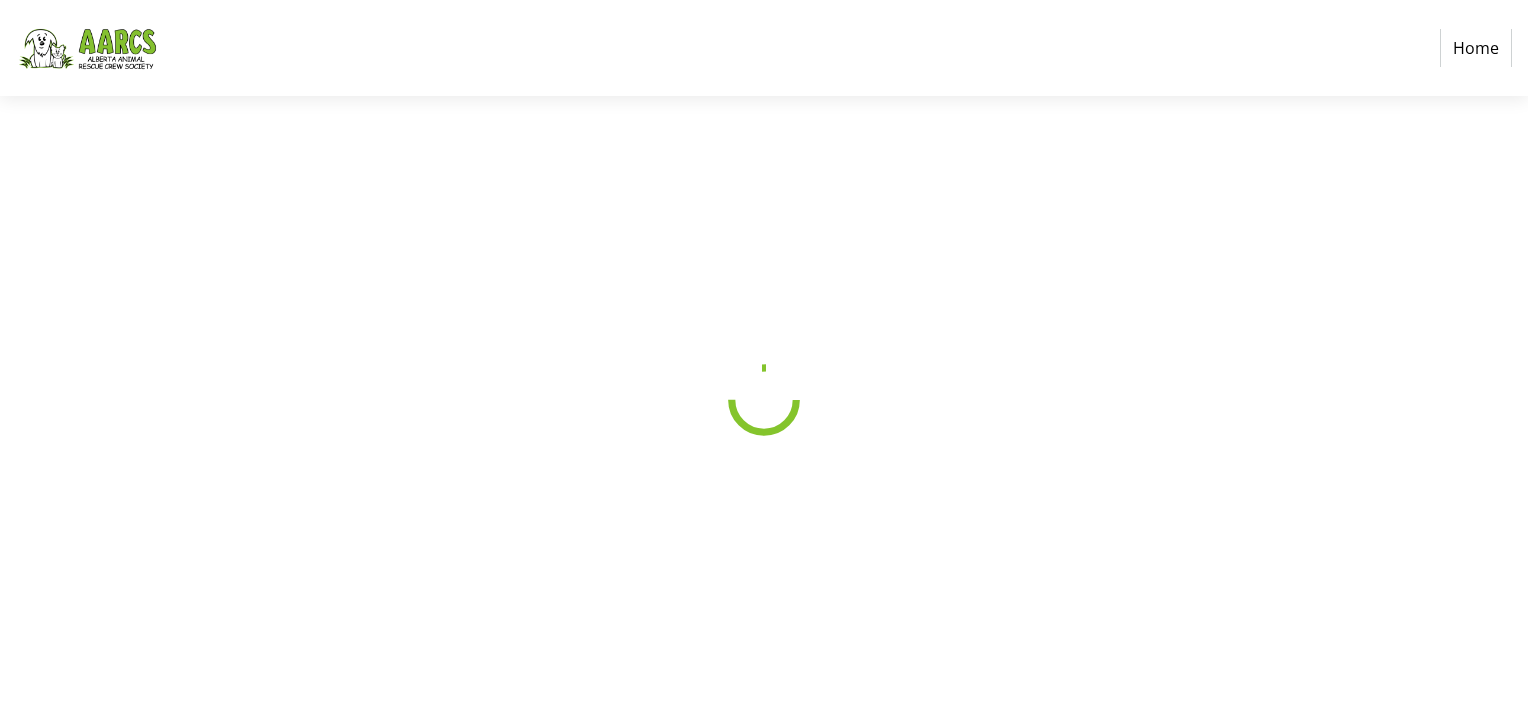 select on "CA" 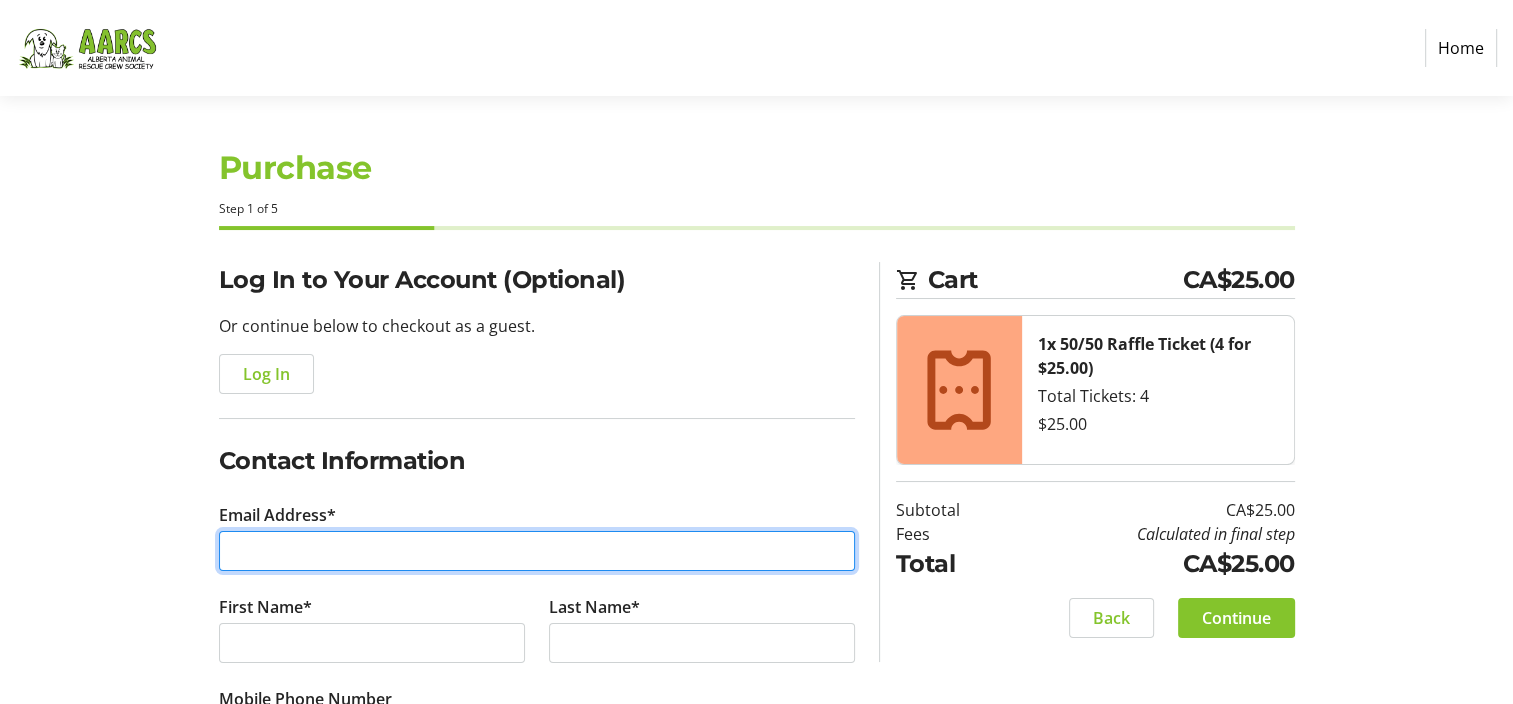 click on "Email Address*" at bounding box center (537, 551) 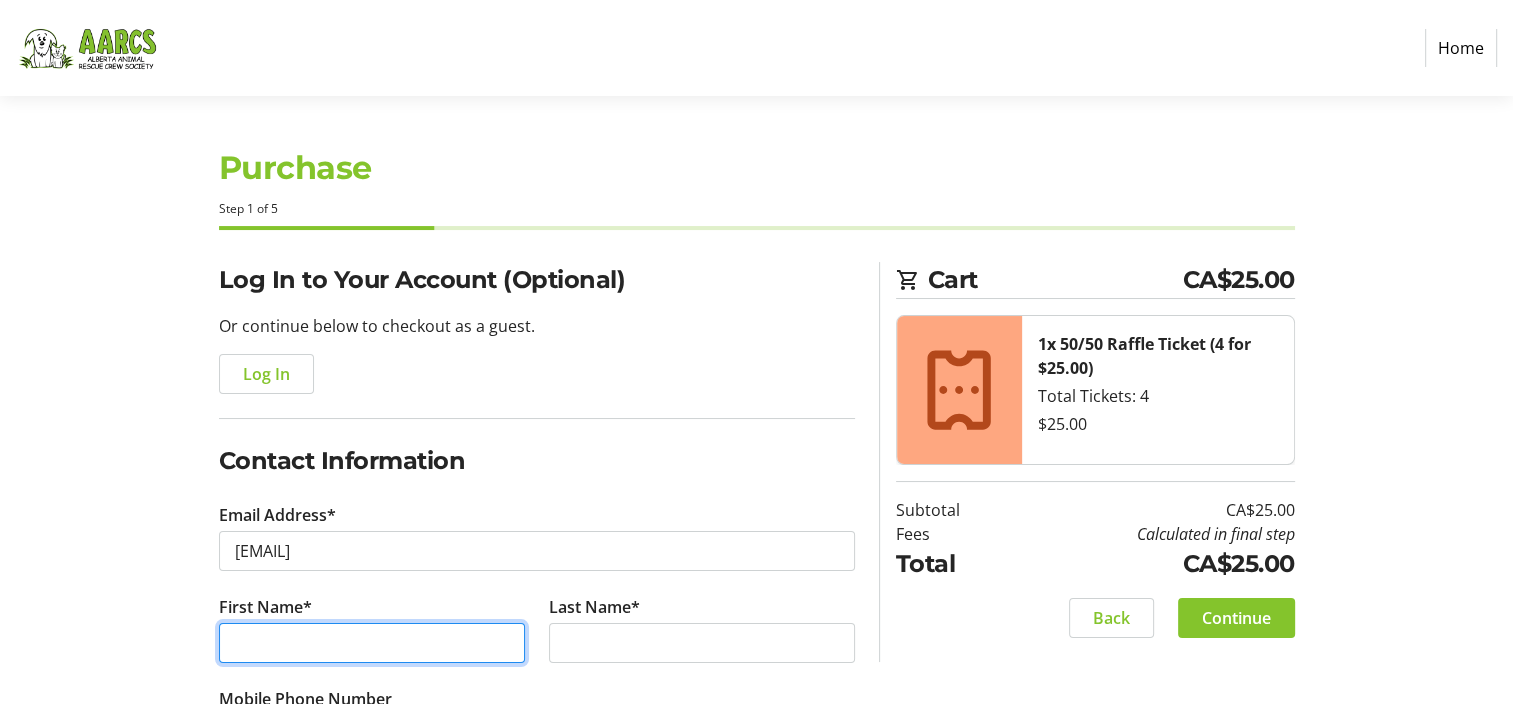 type on "[FIRST]" 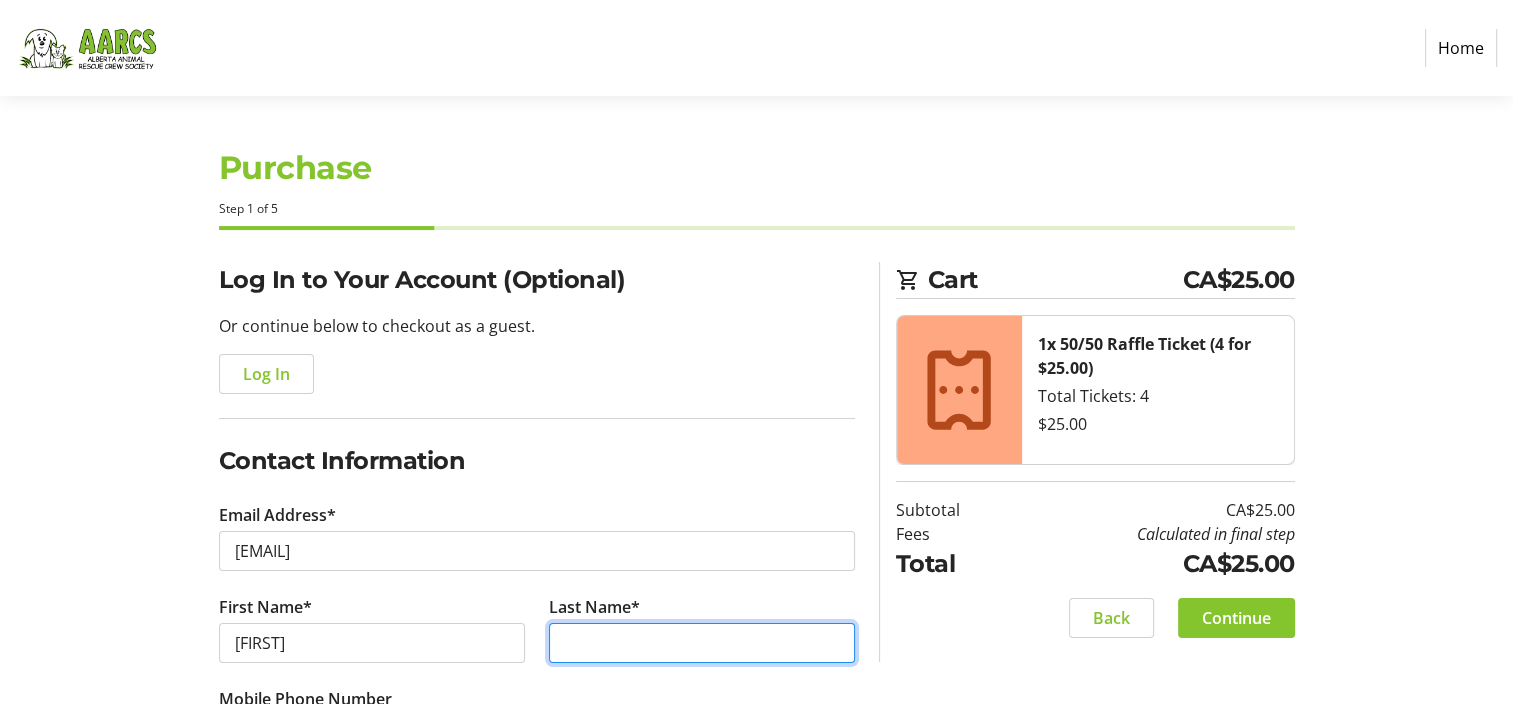 type on "[LAST]" 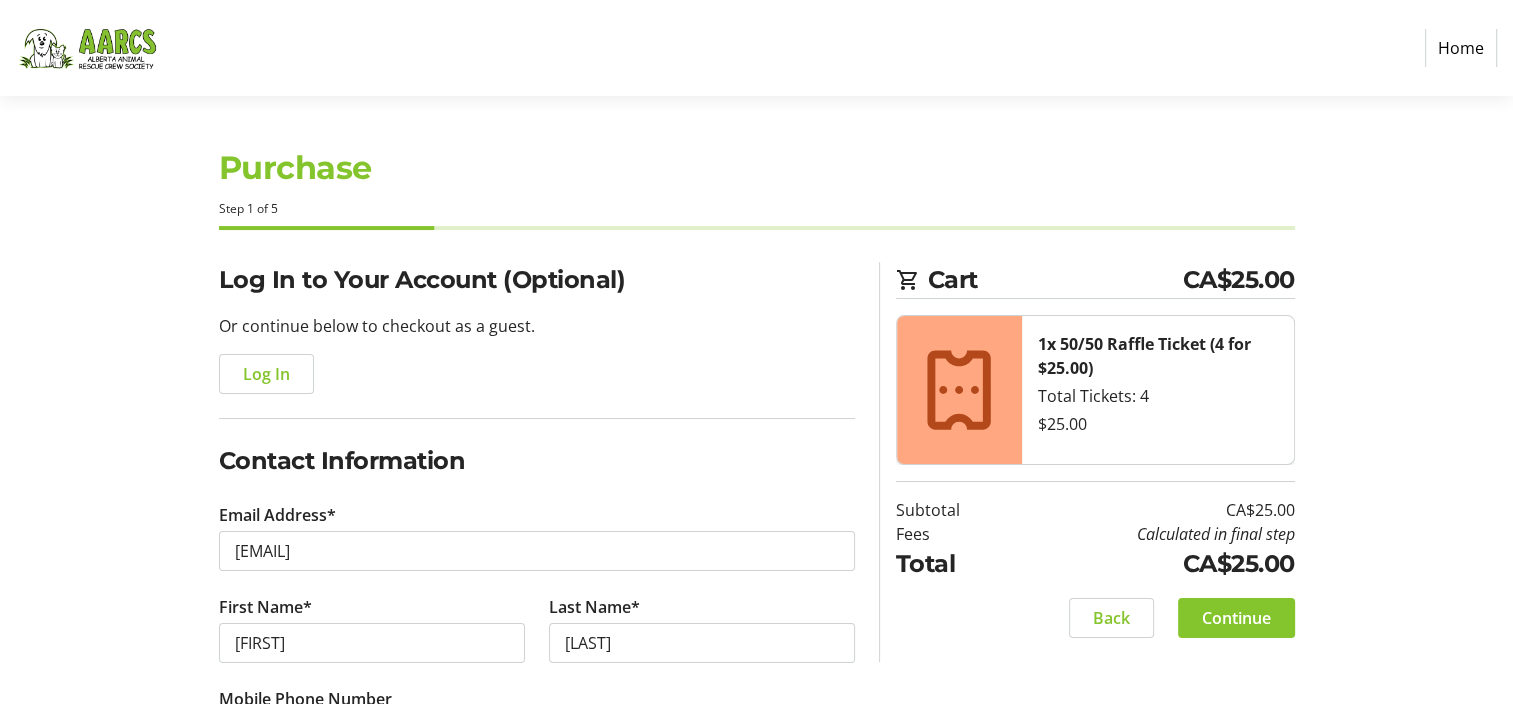 type on "[PHONE]" 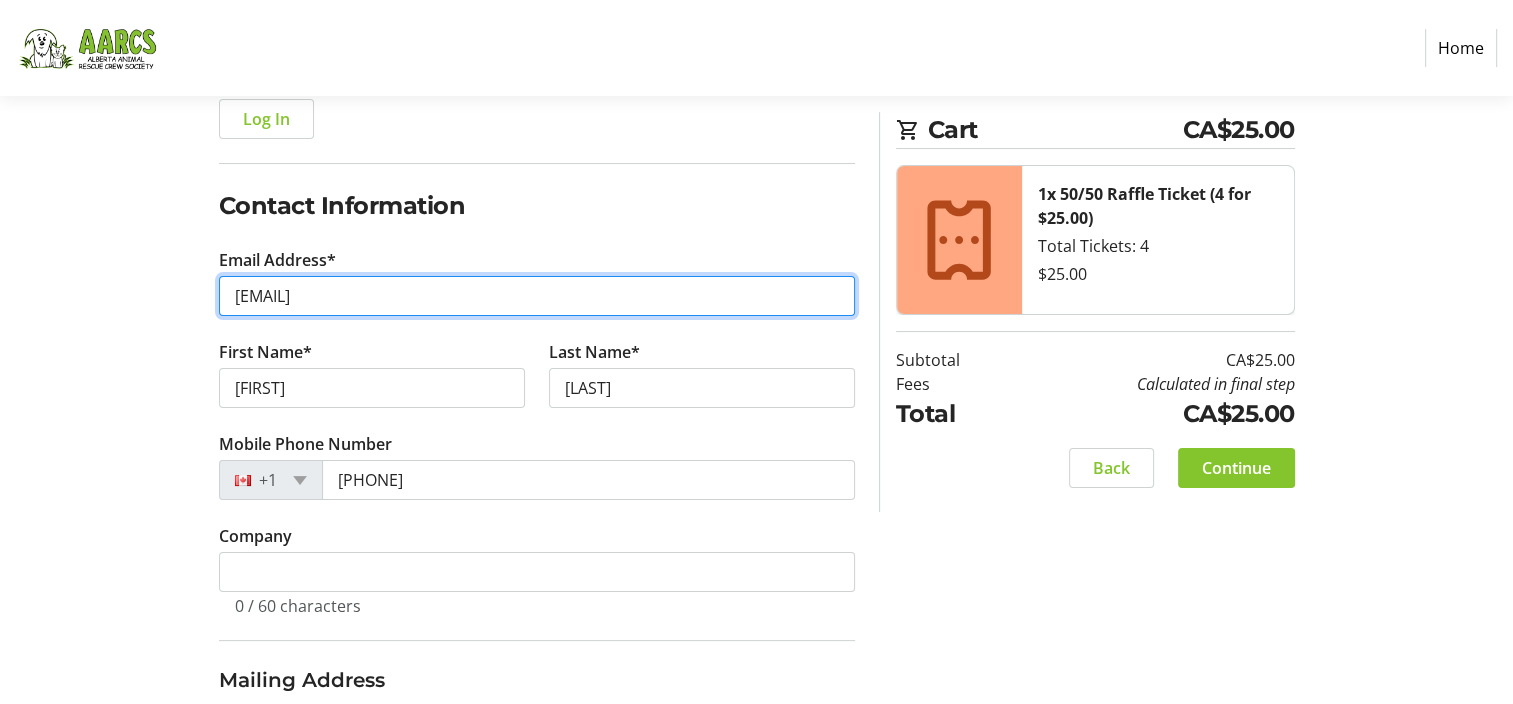 scroll, scrollTop: 300, scrollLeft: 0, axis: vertical 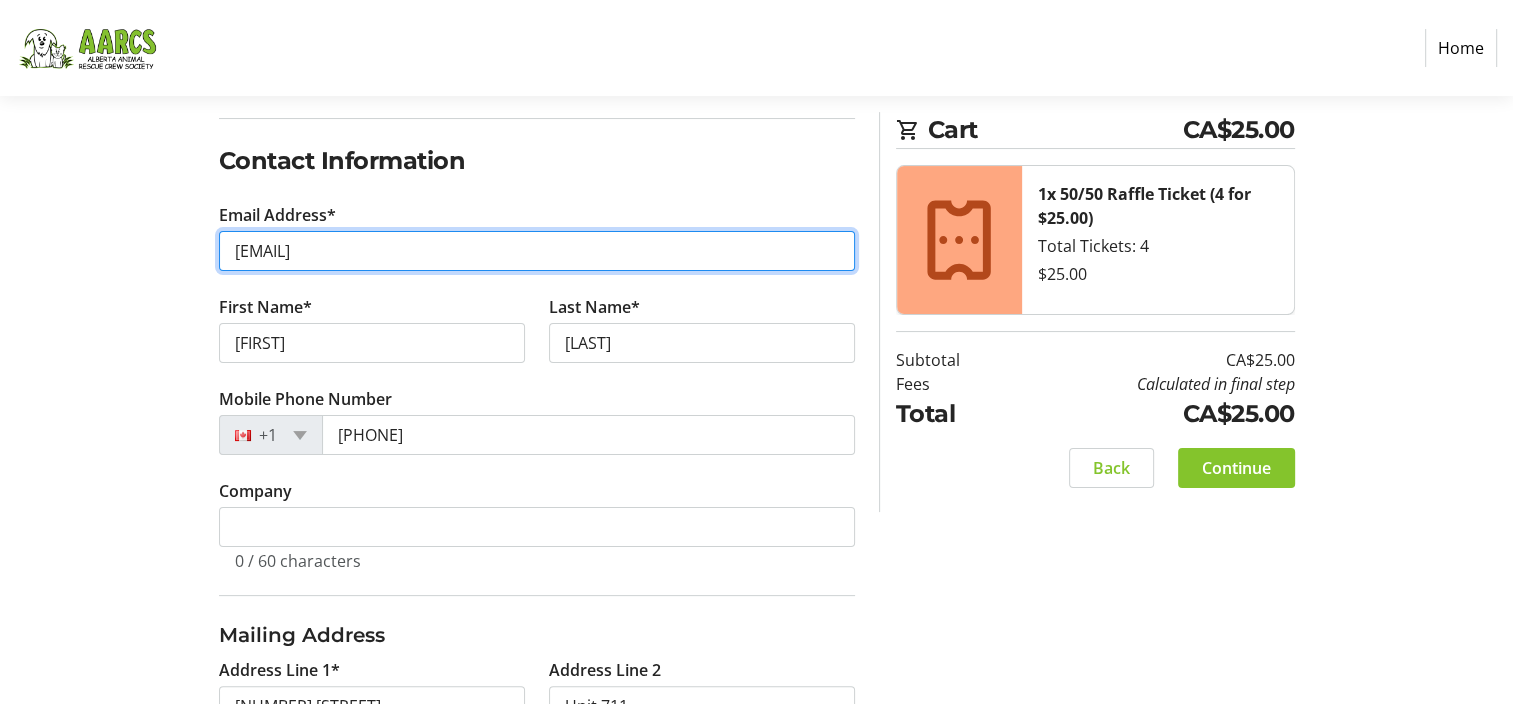 drag, startPoint x: 406, startPoint y: 250, endPoint x: 220, endPoint y: 258, distance: 186.17197 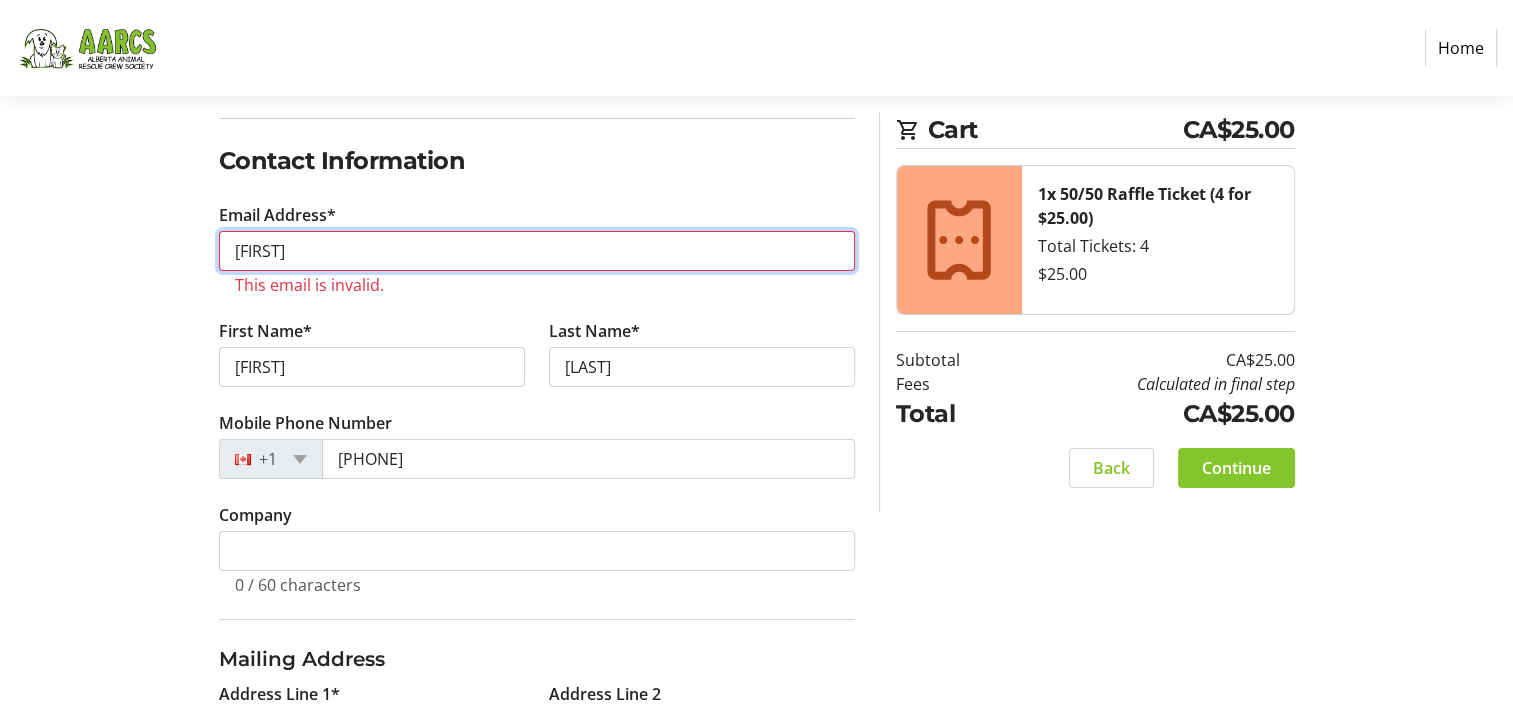 type on "[EMAIL]" 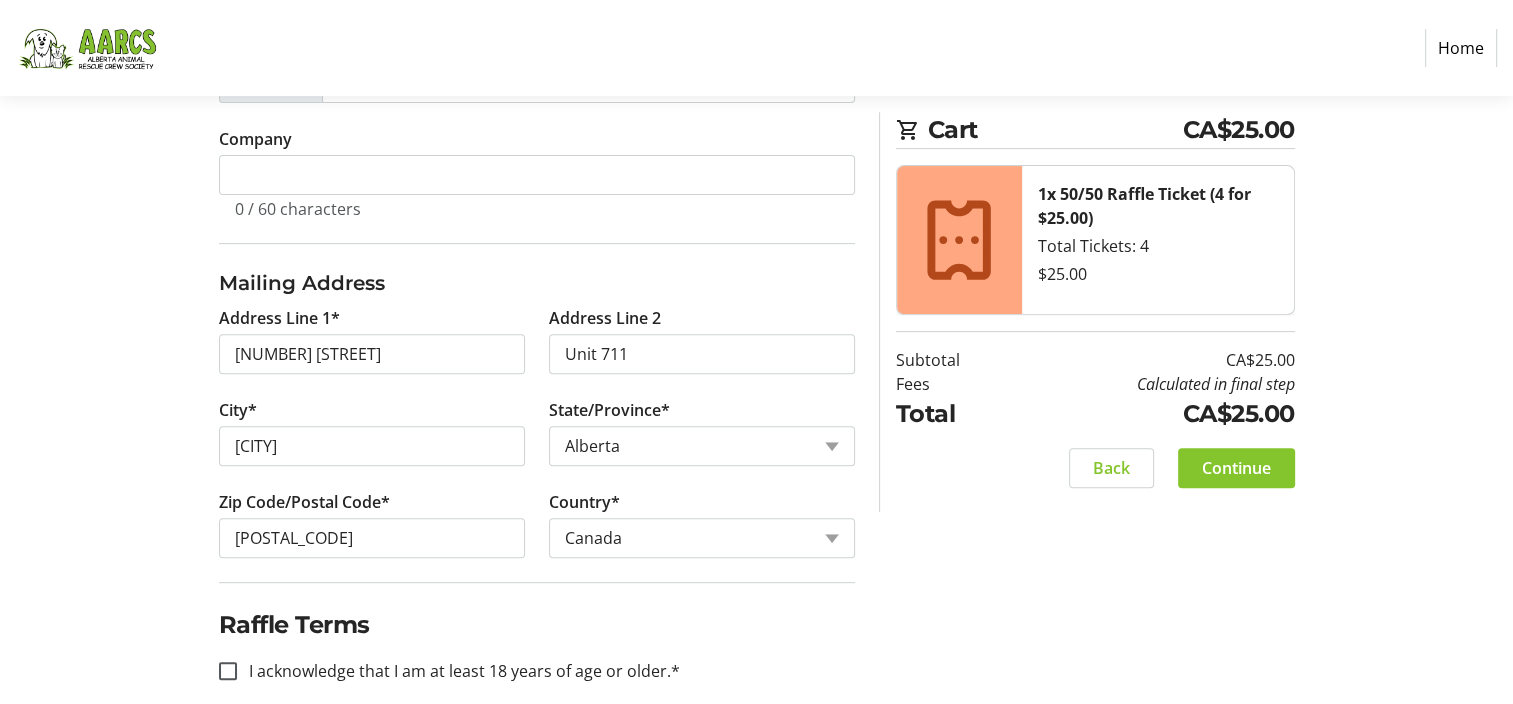 scroll, scrollTop: 676, scrollLeft: 0, axis: vertical 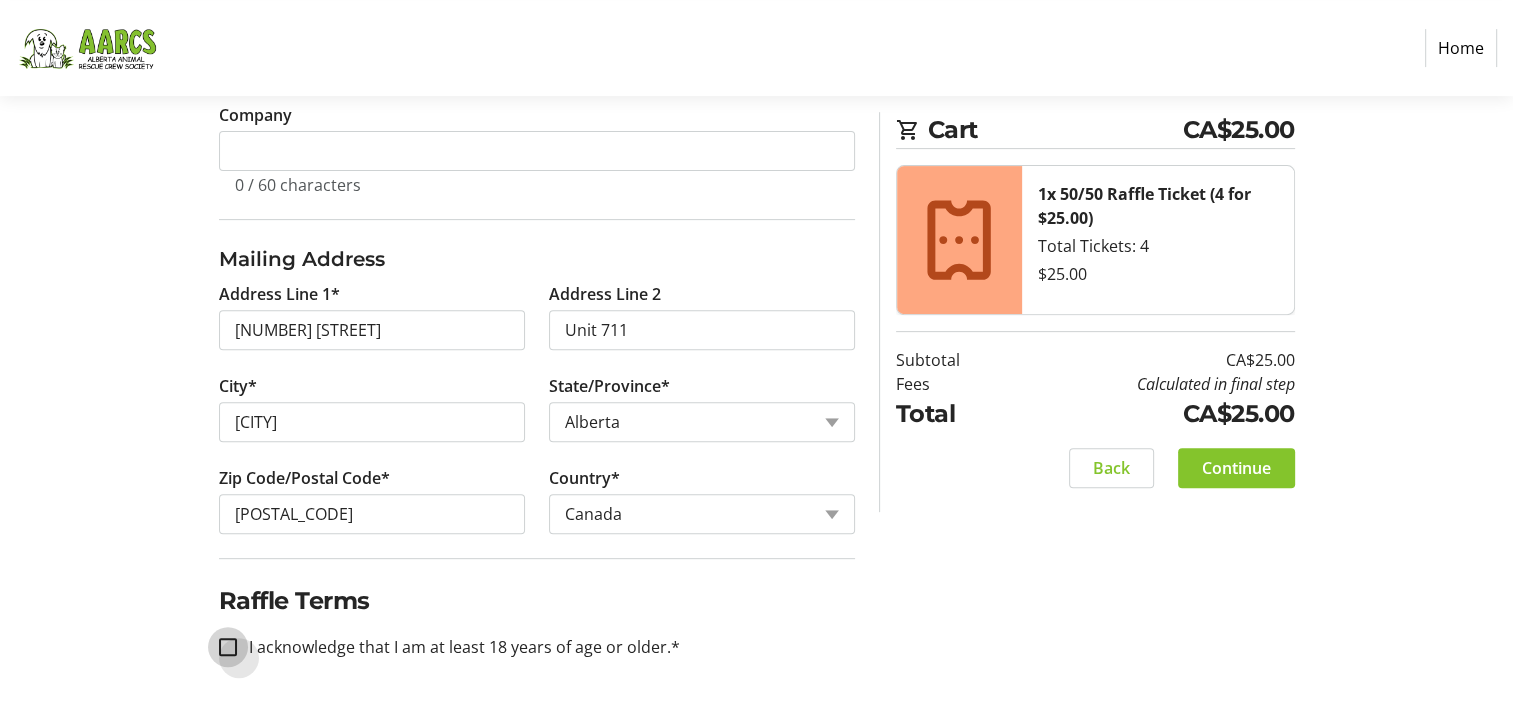 click on "I acknowledge that I am at least 18 years of age or older.*" at bounding box center (228, 647) 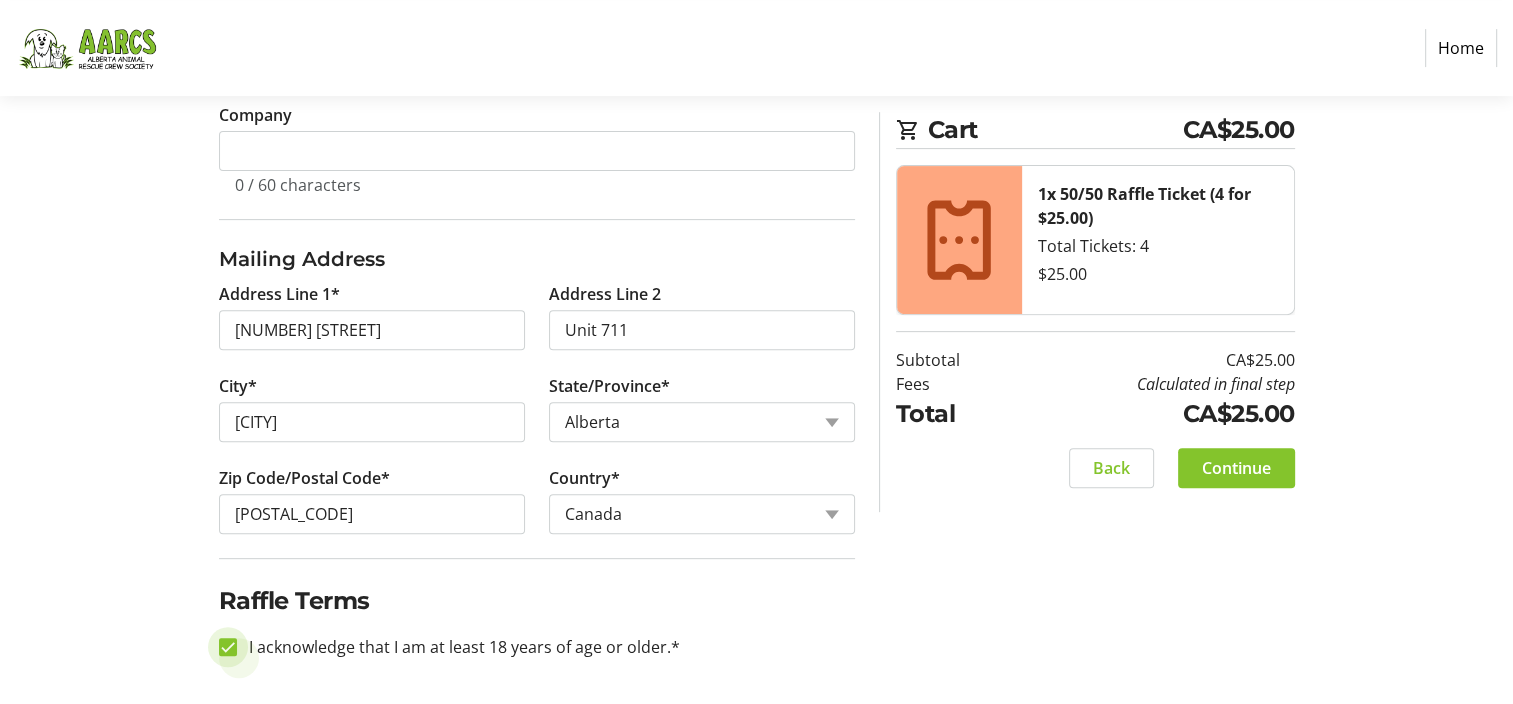 checkbox on "true" 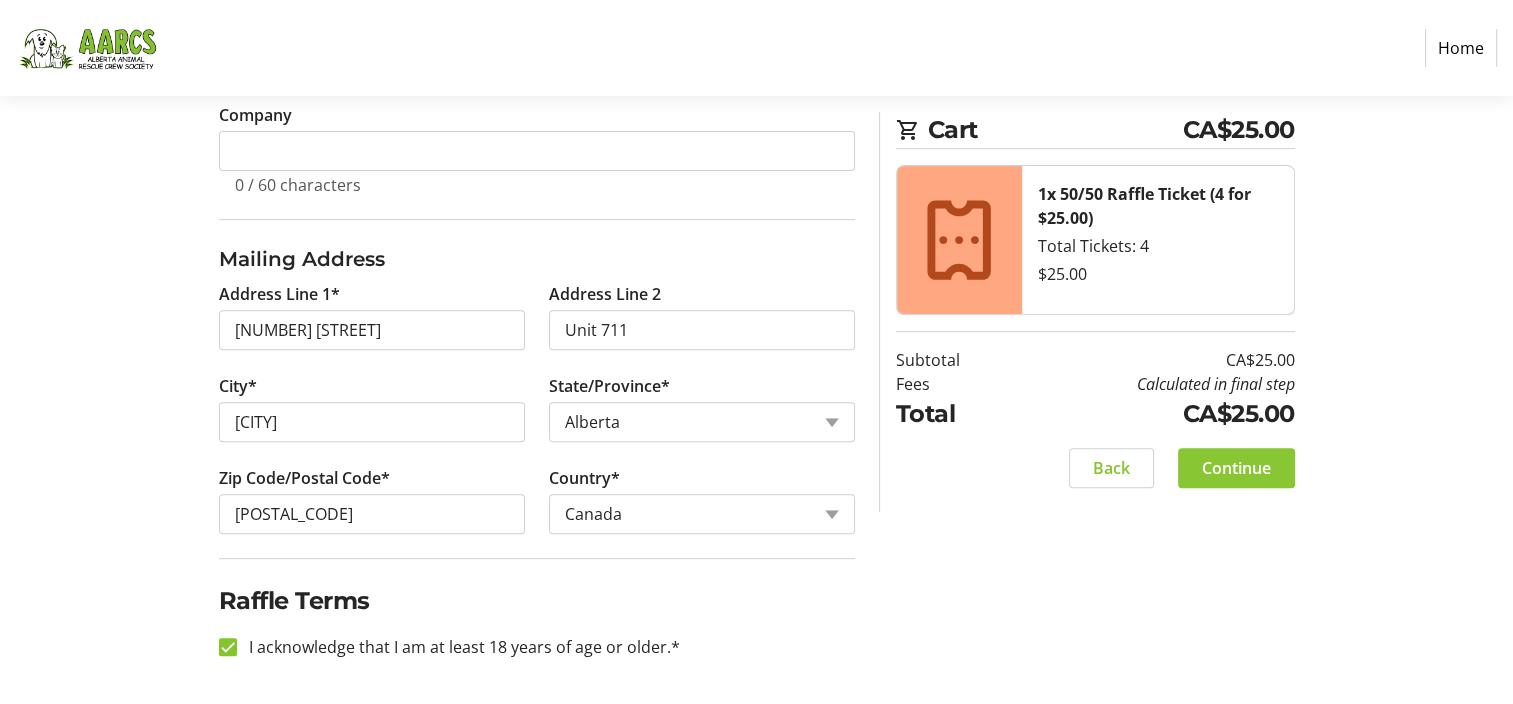click on "Continue" 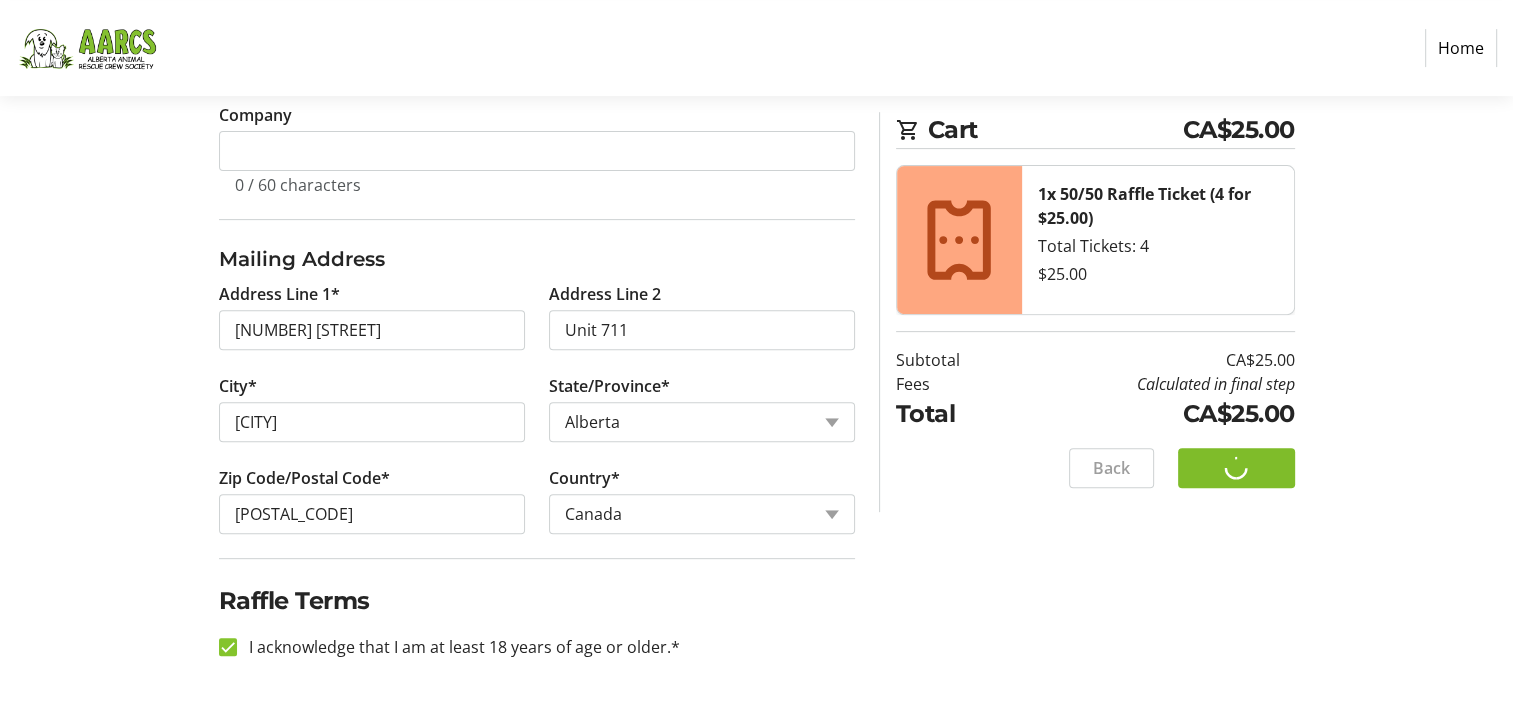 scroll, scrollTop: 0, scrollLeft: 0, axis: both 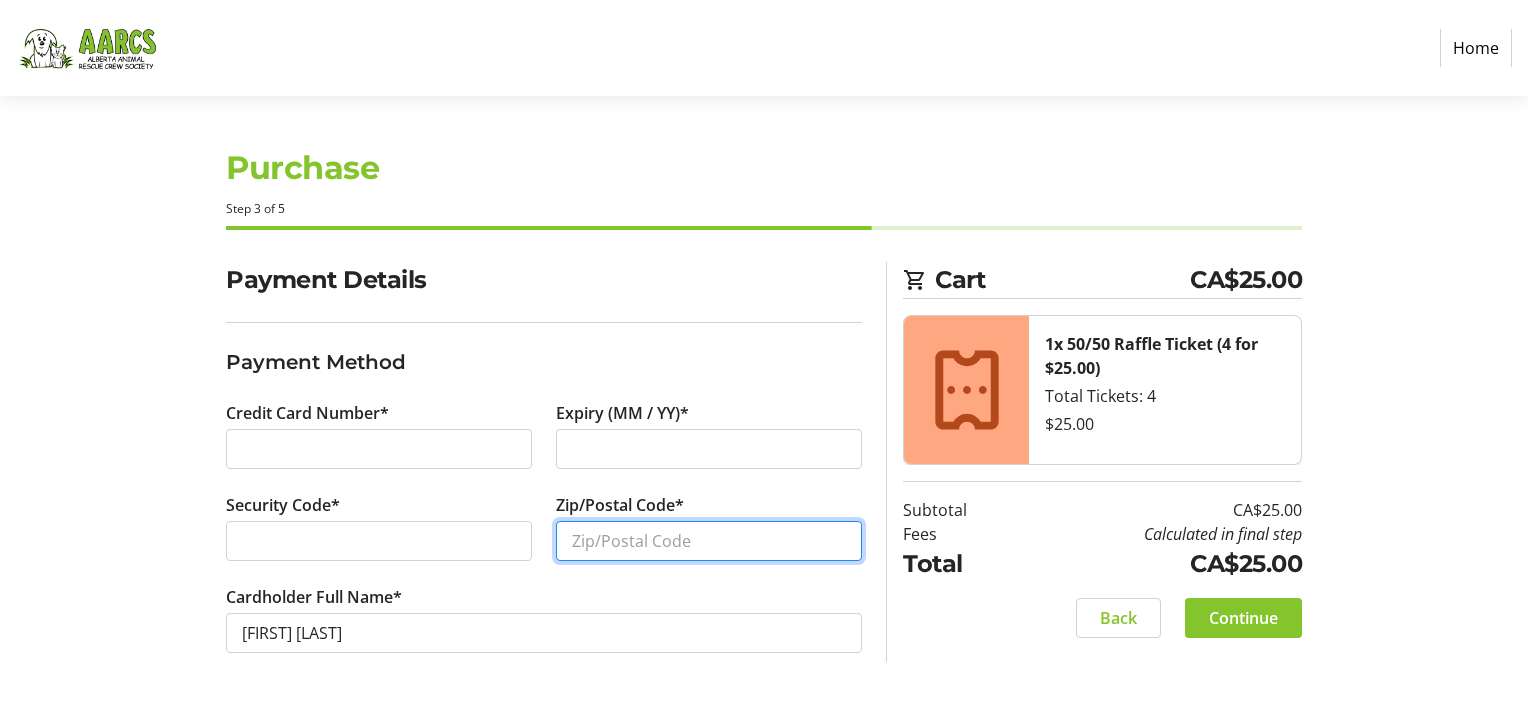 click on "Zip/Postal Code*" at bounding box center (709, 541) 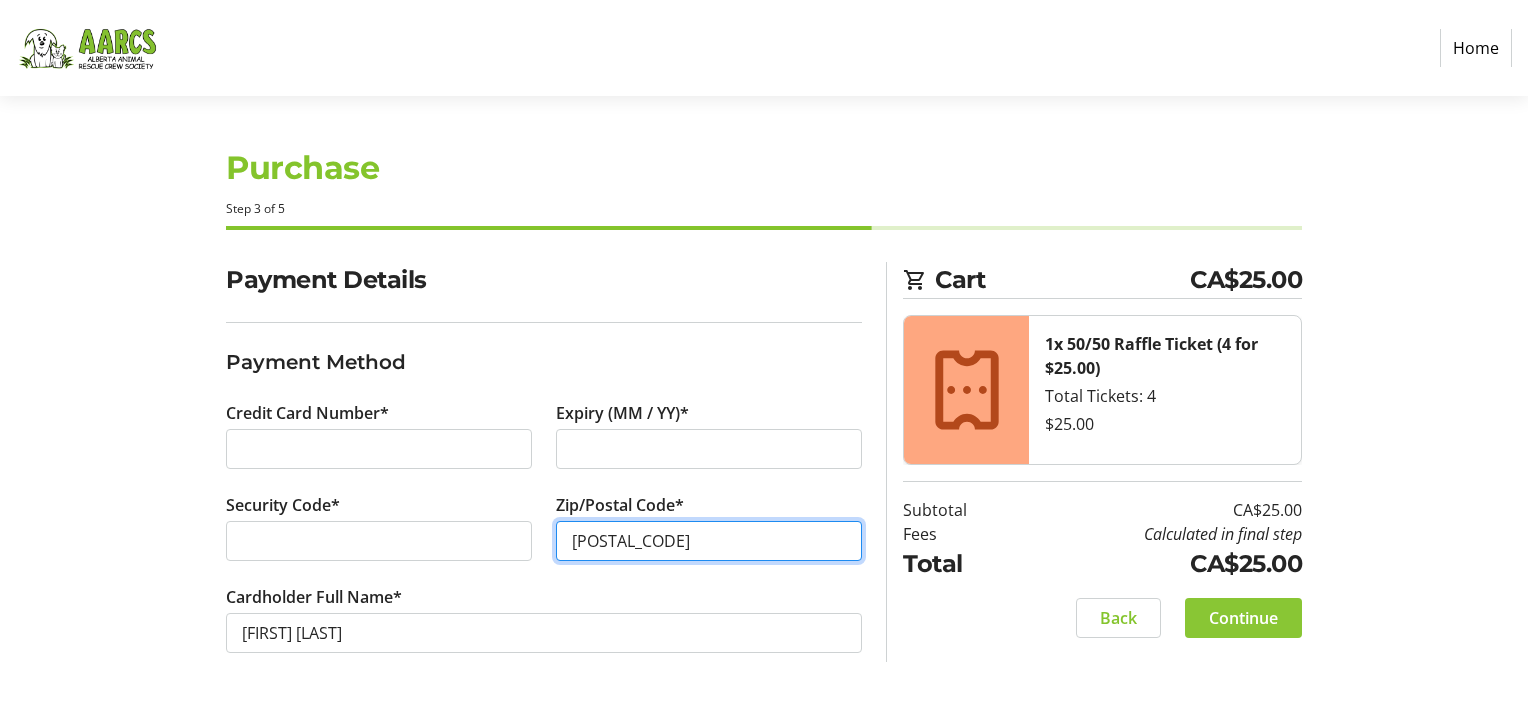 type on "[POSTAL_CODE]" 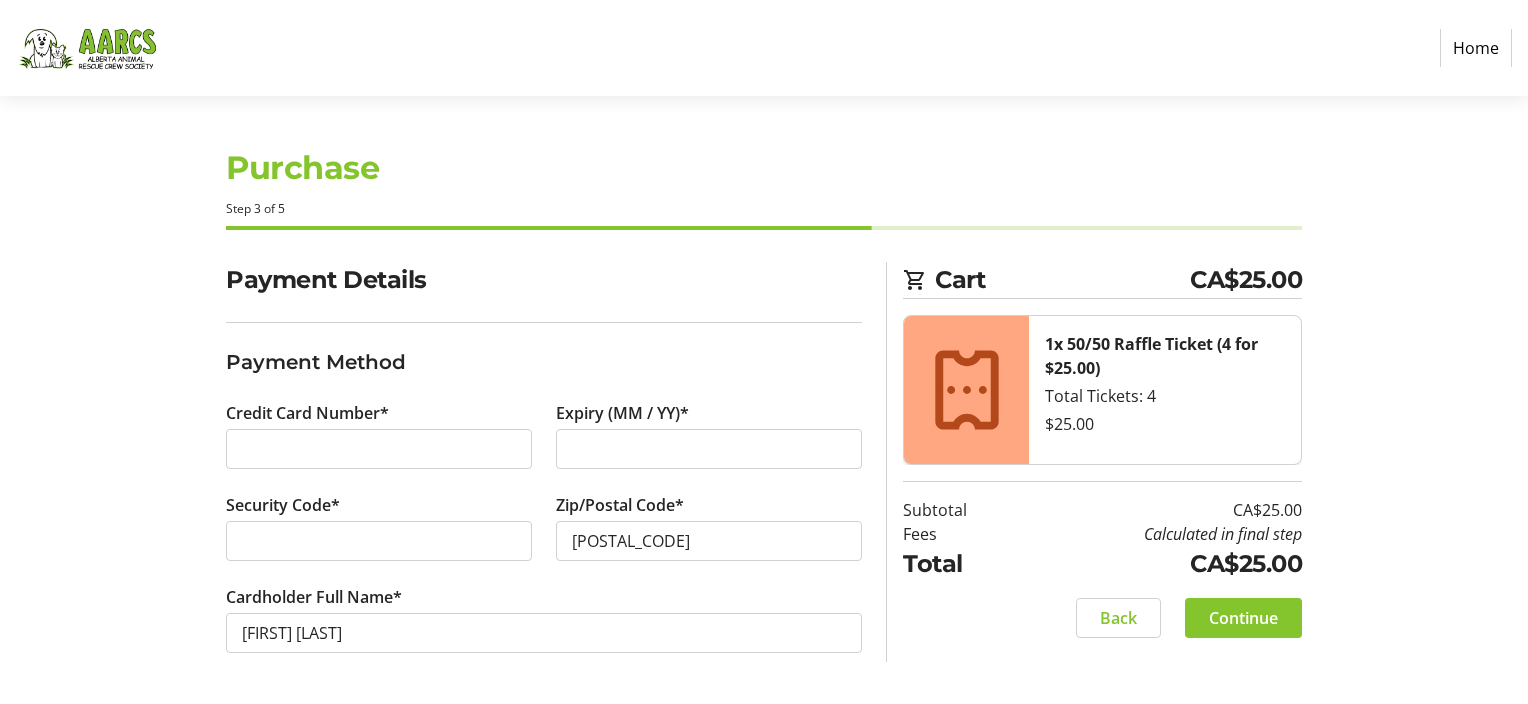click on "Continue" 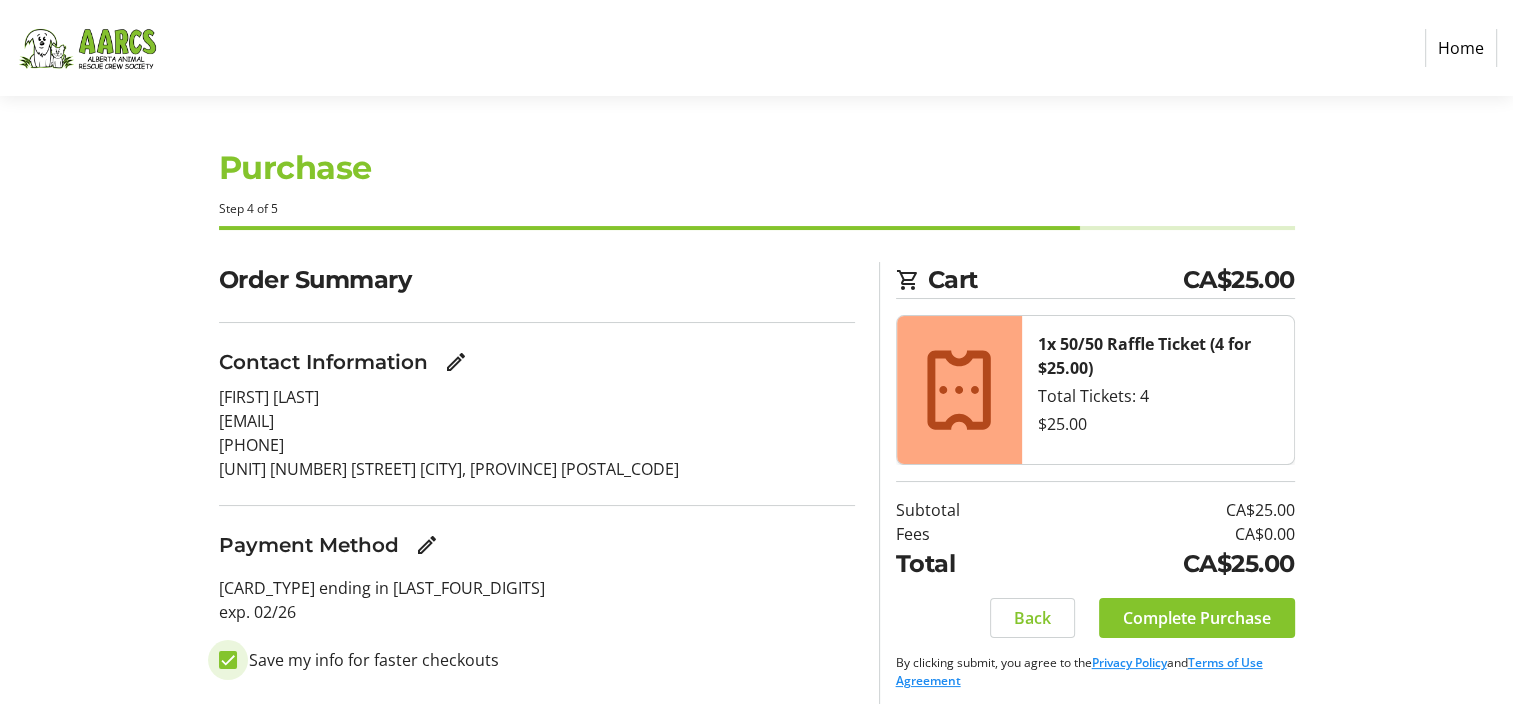 click on "Save my info for faster checkouts" at bounding box center [228, 660] 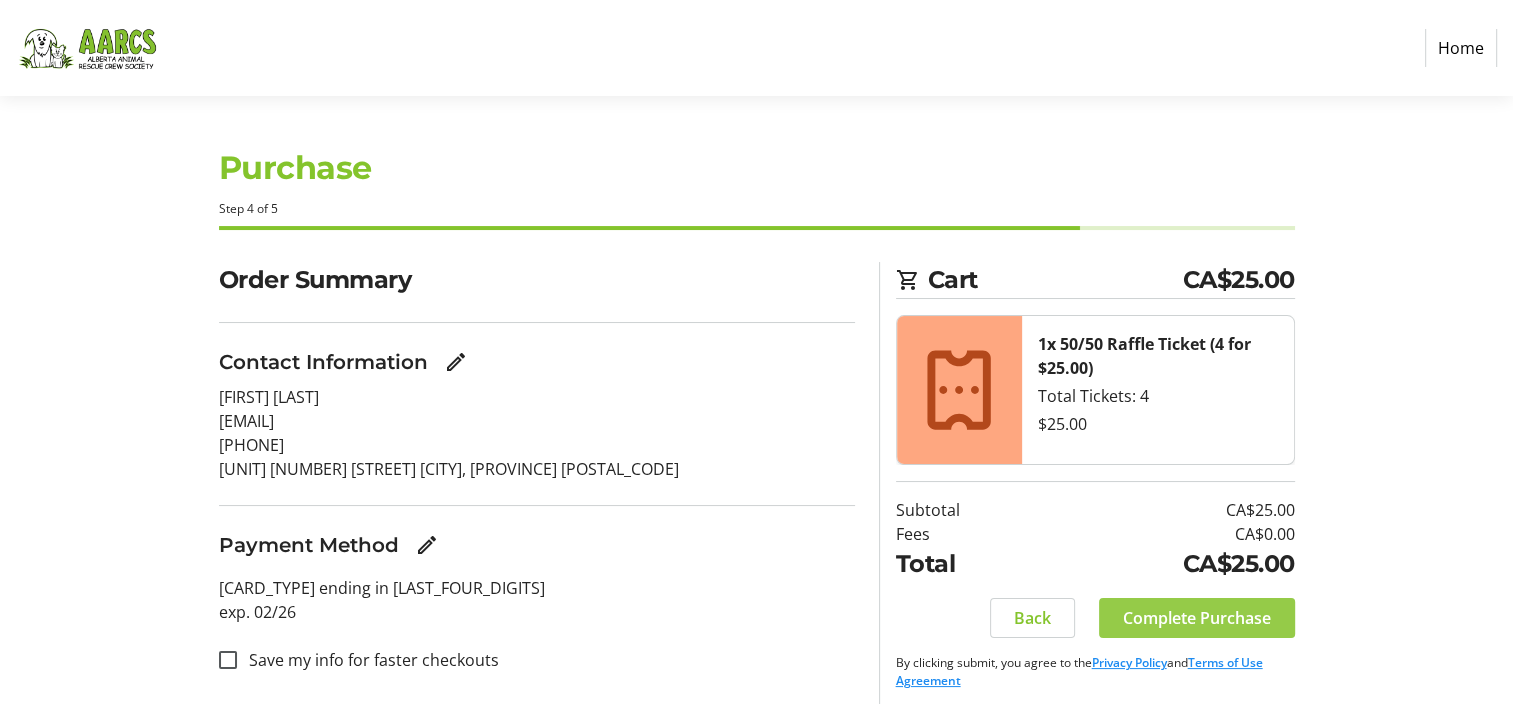 click on "Complete Purchase" 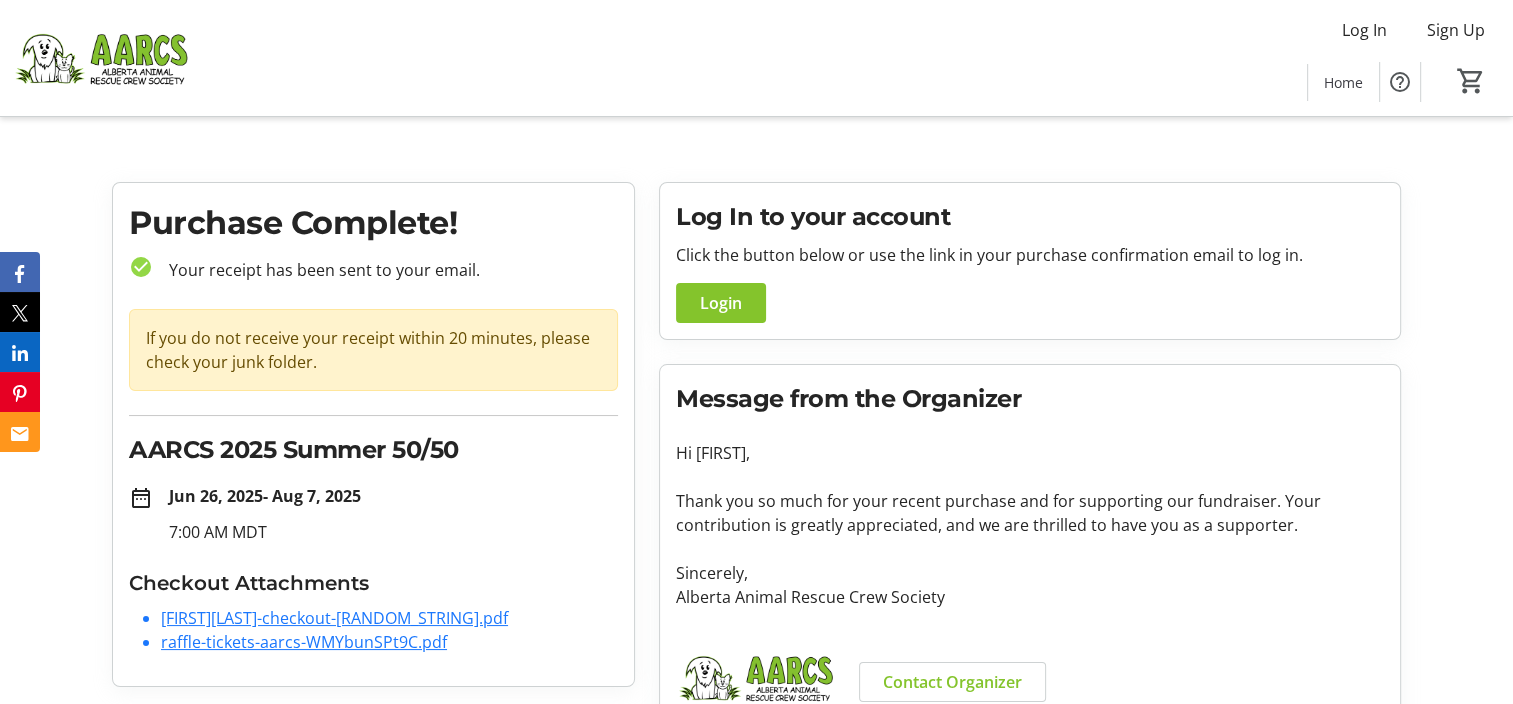 scroll, scrollTop: 58, scrollLeft: 0, axis: vertical 